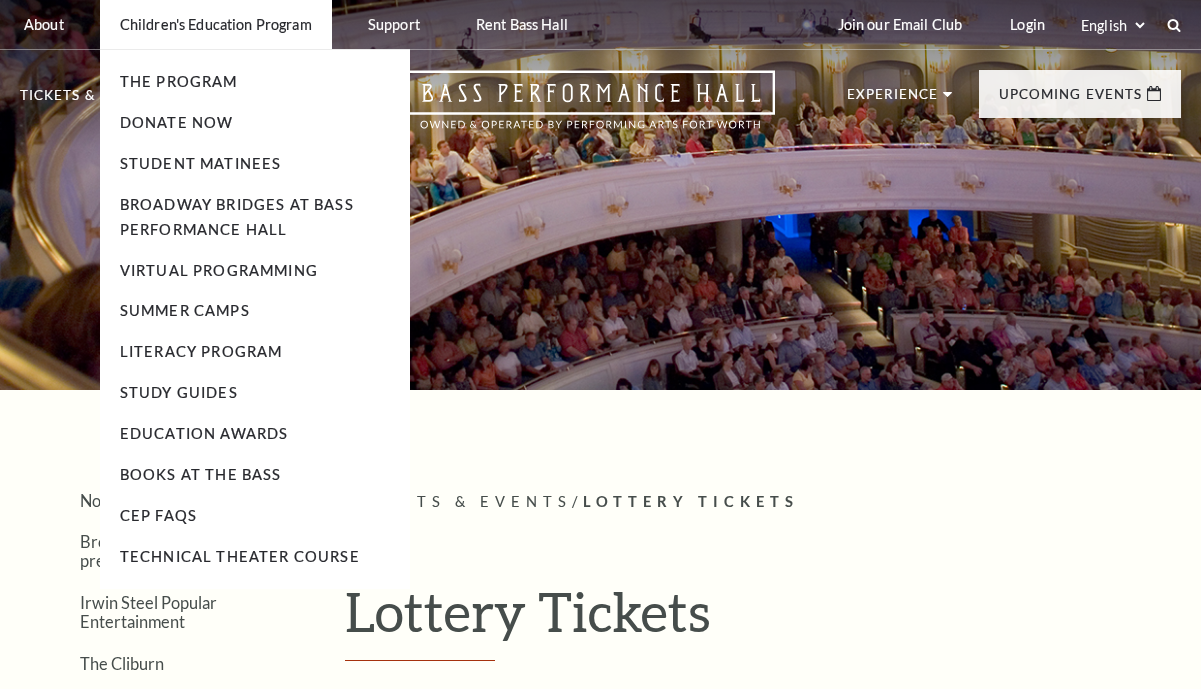 scroll, scrollTop: 0, scrollLeft: 0, axis: both 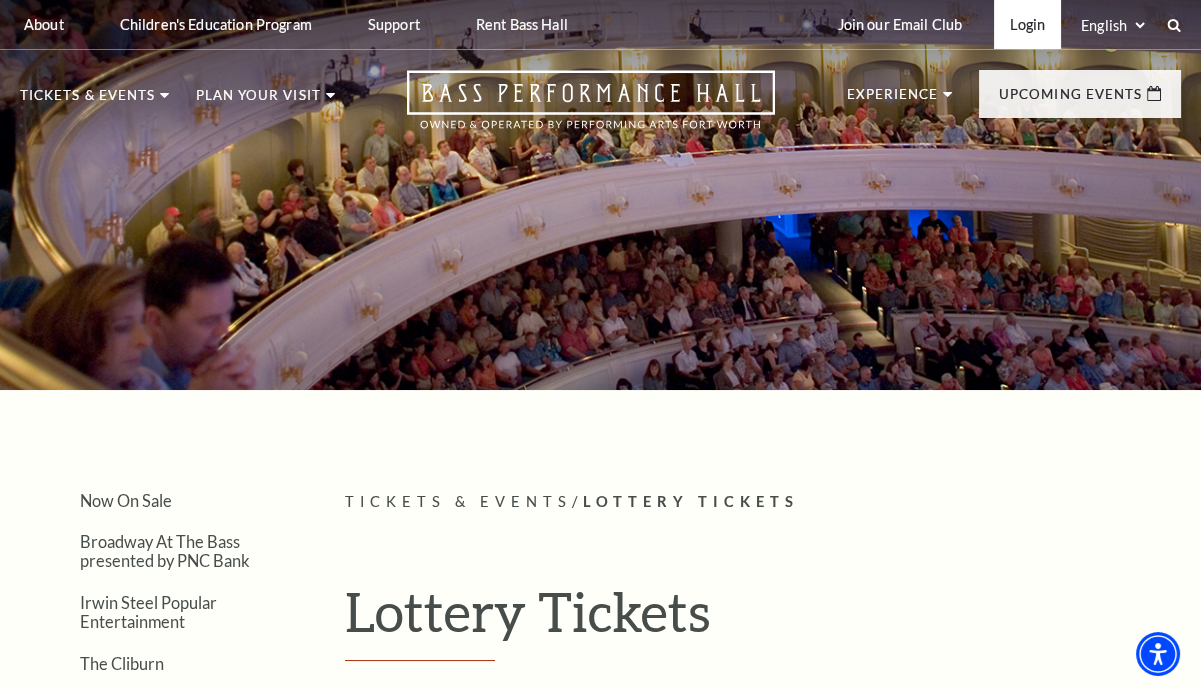 click on "Login" at bounding box center (1027, 24) 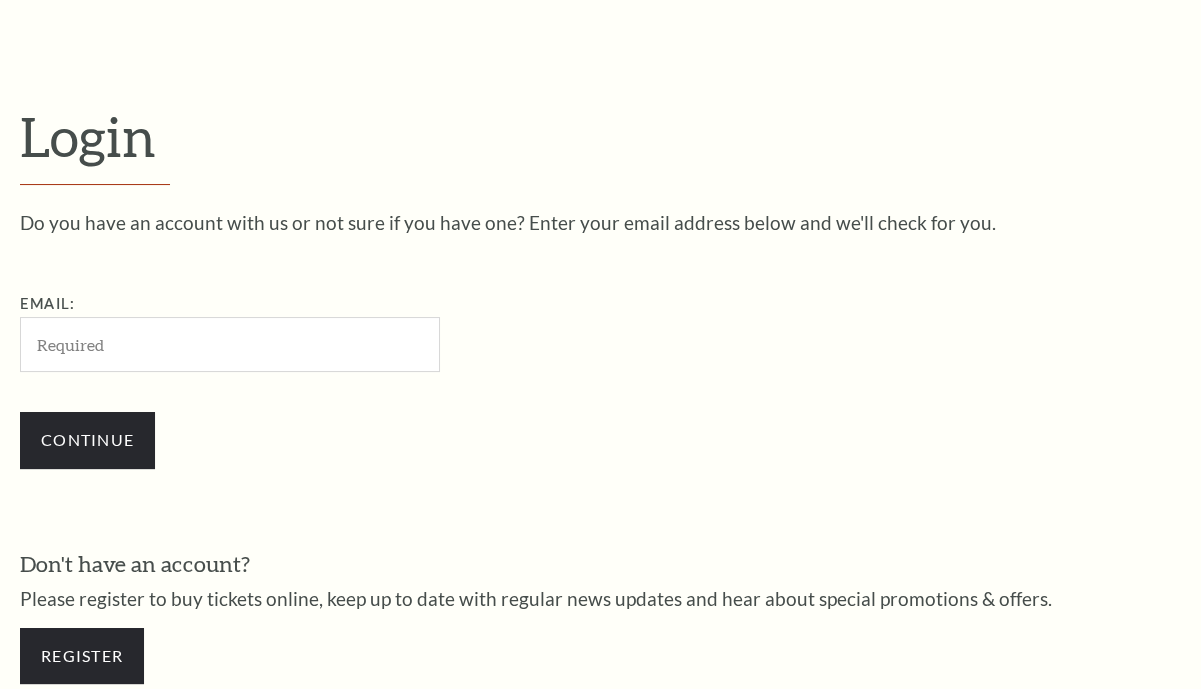 scroll, scrollTop: 460, scrollLeft: 0, axis: vertical 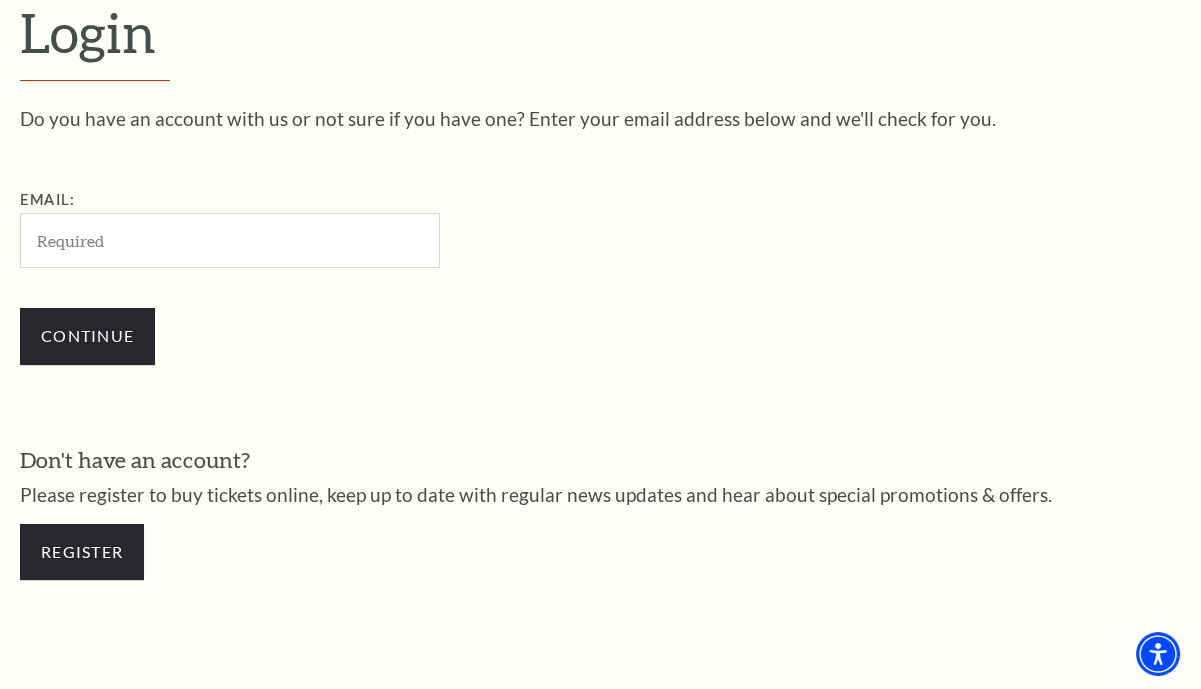 click on "Email:" at bounding box center [230, 240] 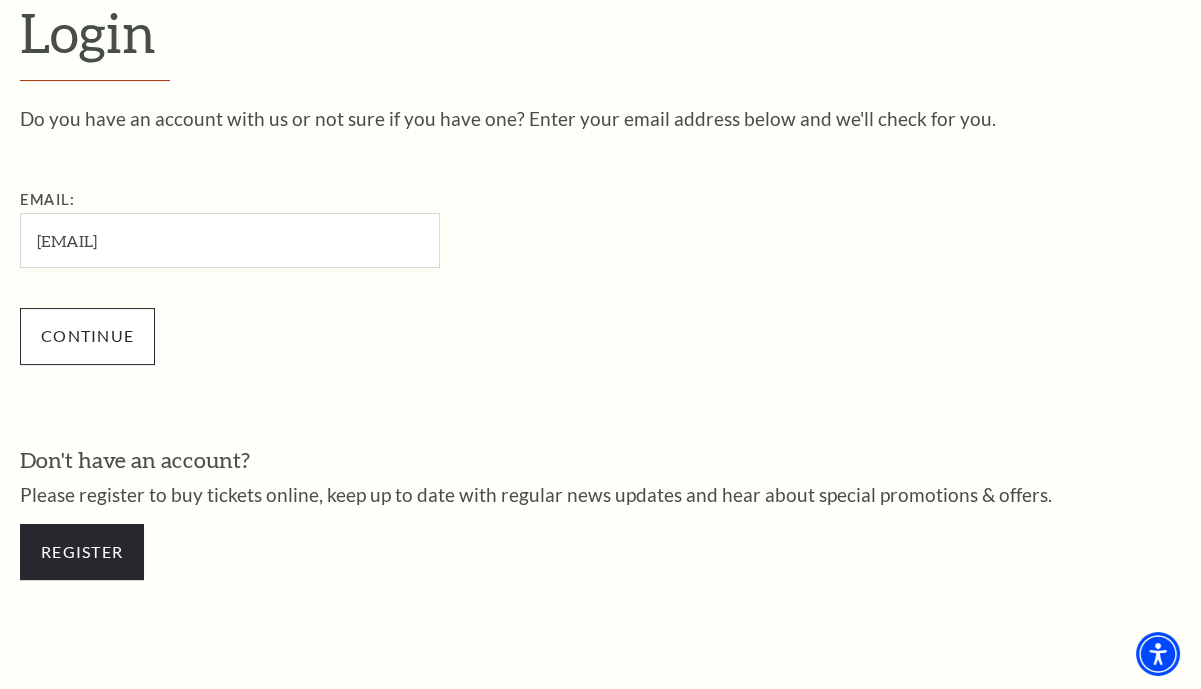 type on "[EMAIL]" 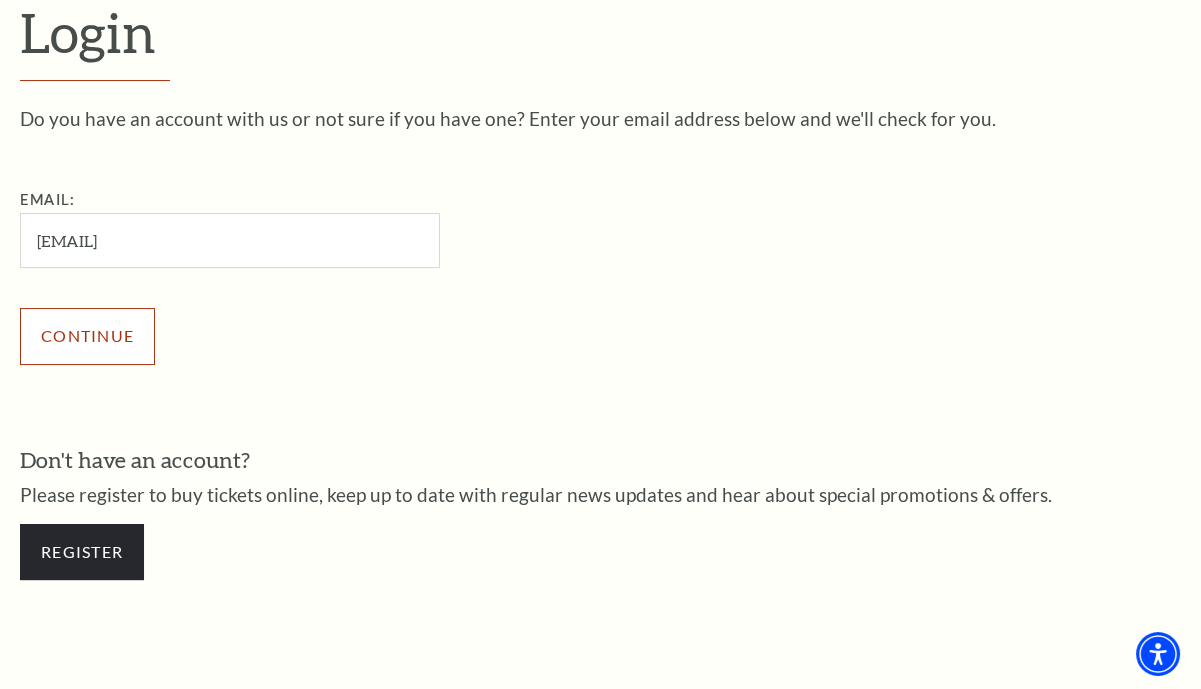 click on "Continue" at bounding box center [87, 336] 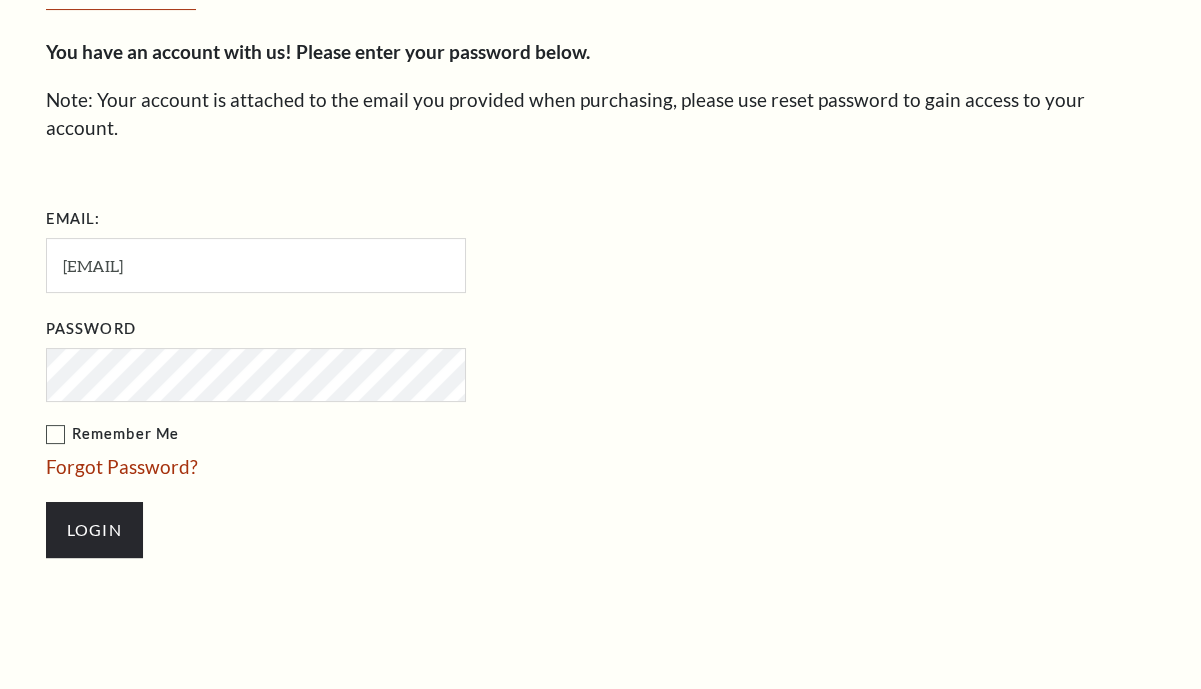 scroll, scrollTop: 610, scrollLeft: 0, axis: vertical 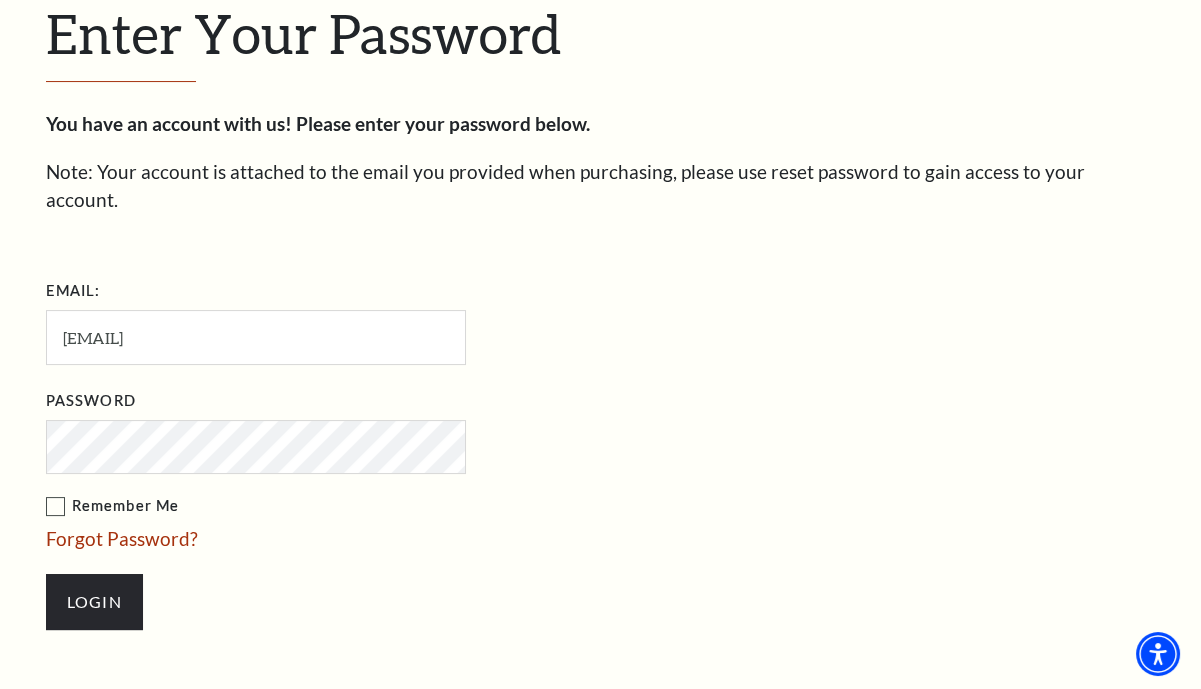 click on "Remember Me" at bounding box center [356, 506] 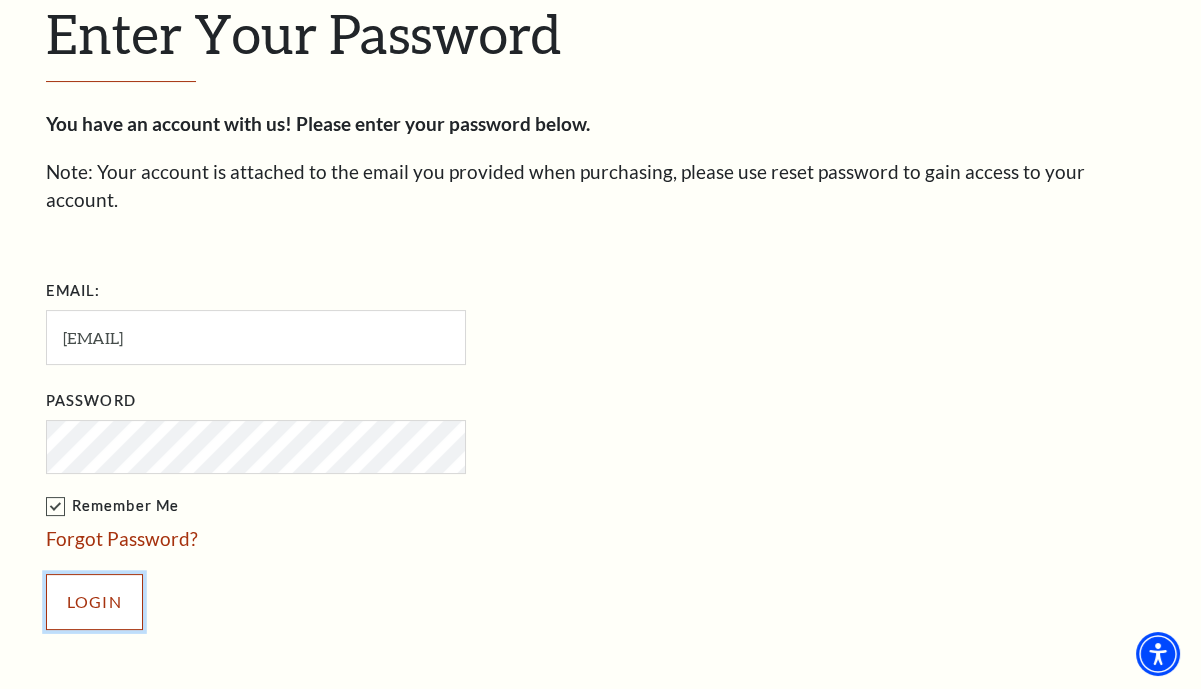 click on "Login" at bounding box center (94, 602) 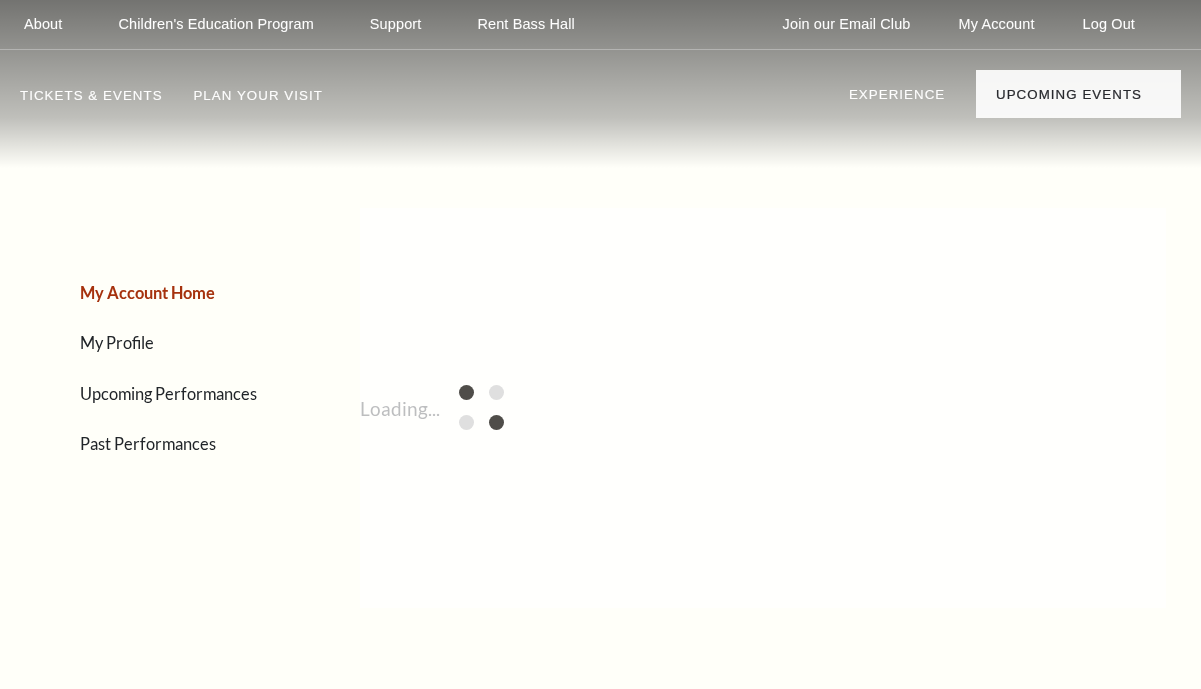 scroll, scrollTop: 0, scrollLeft: 0, axis: both 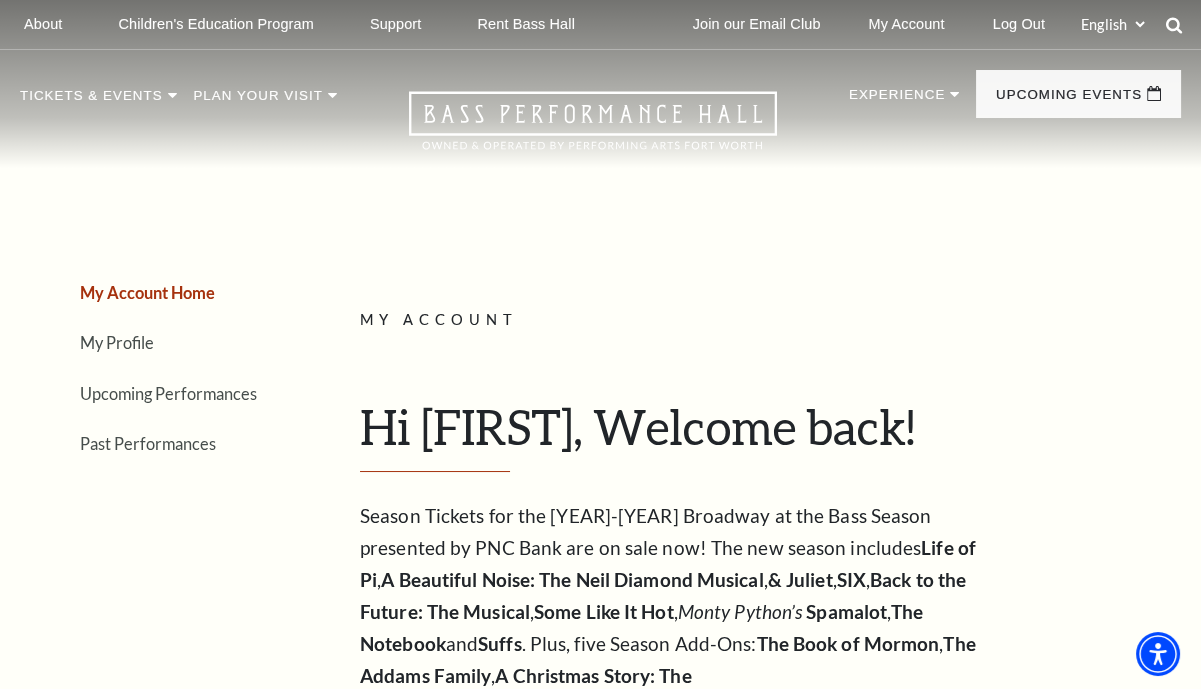 click 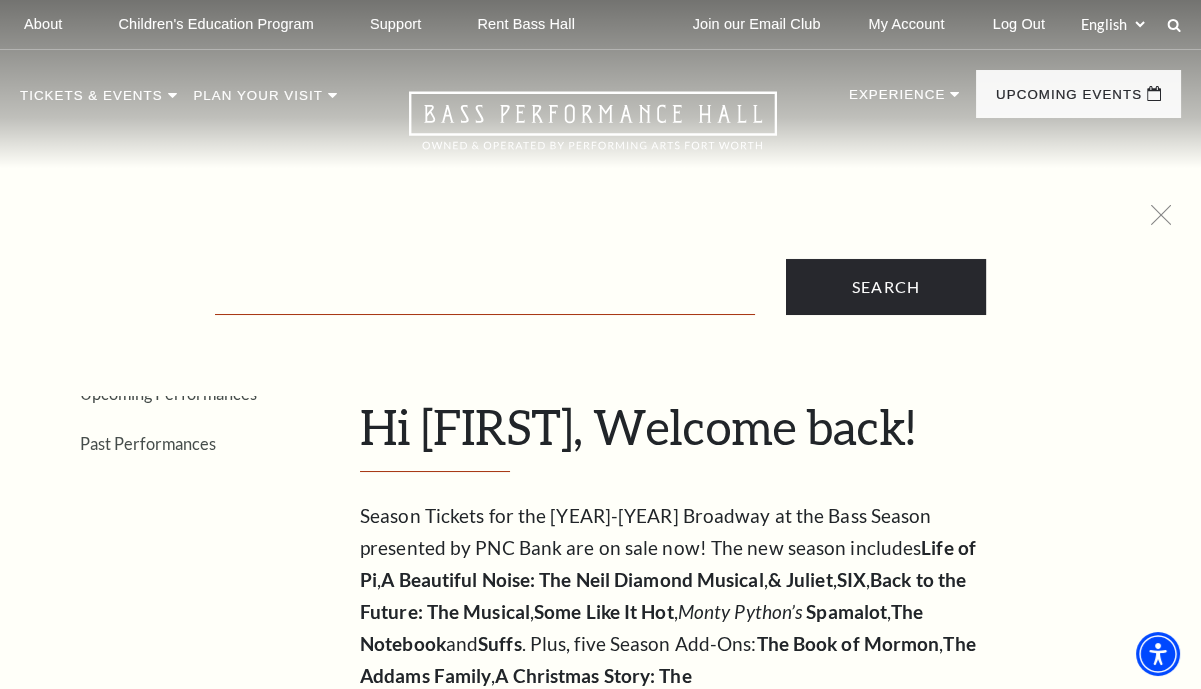 click at bounding box center (485, 294) 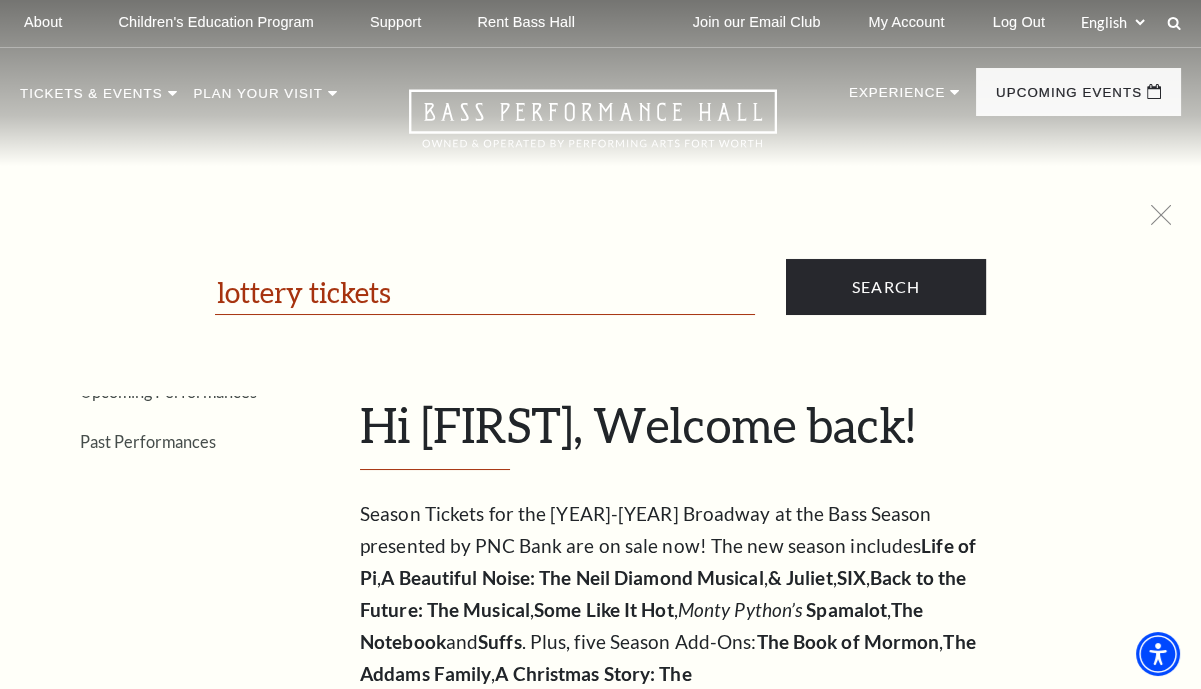 scroll, scrollTop: 3, scrollLeft: 0, axis: vertical 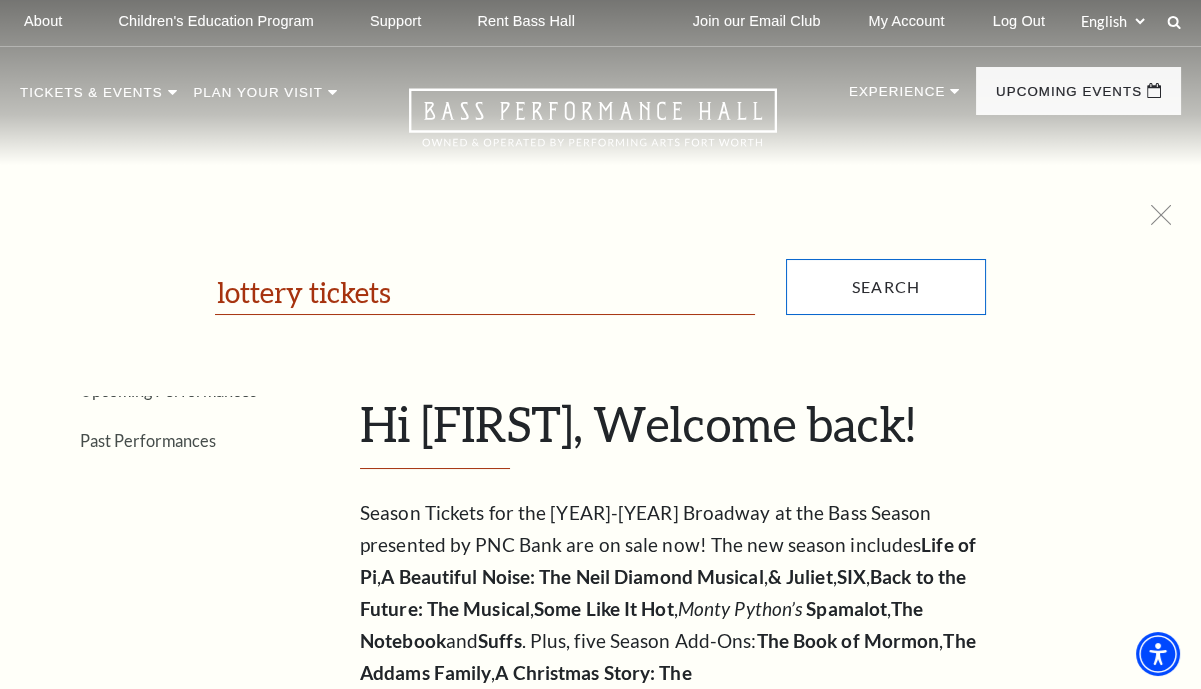 type on "lottery tickets" 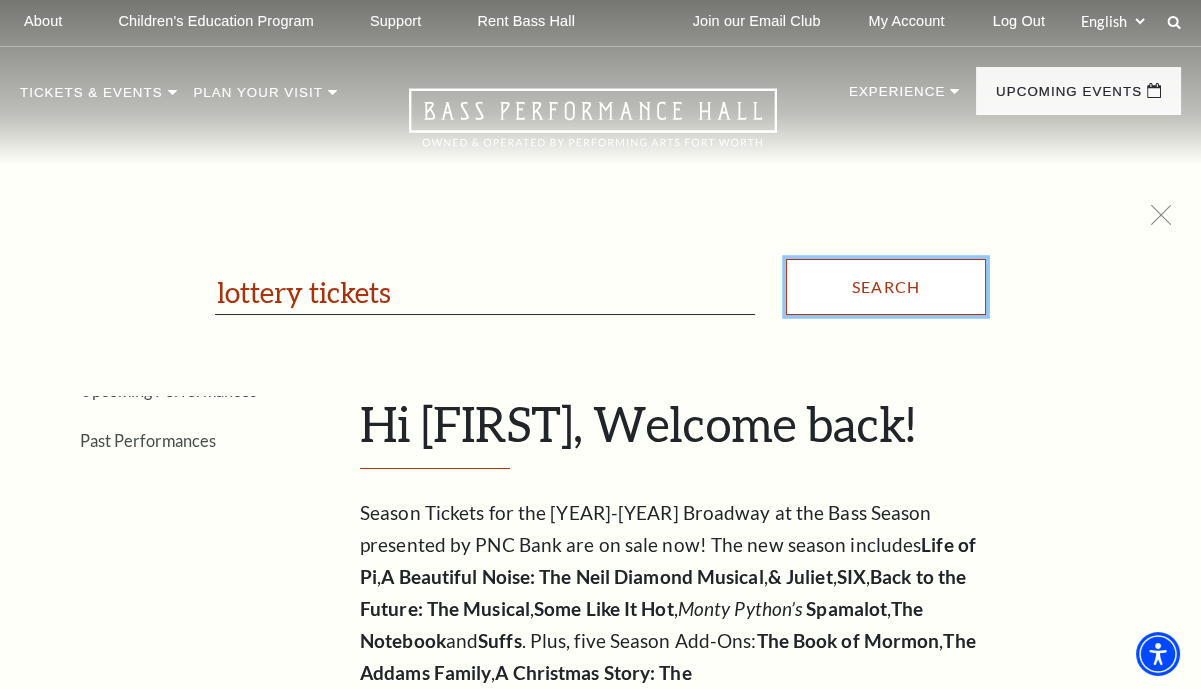click on "Search" at bounding box center [886, 287] 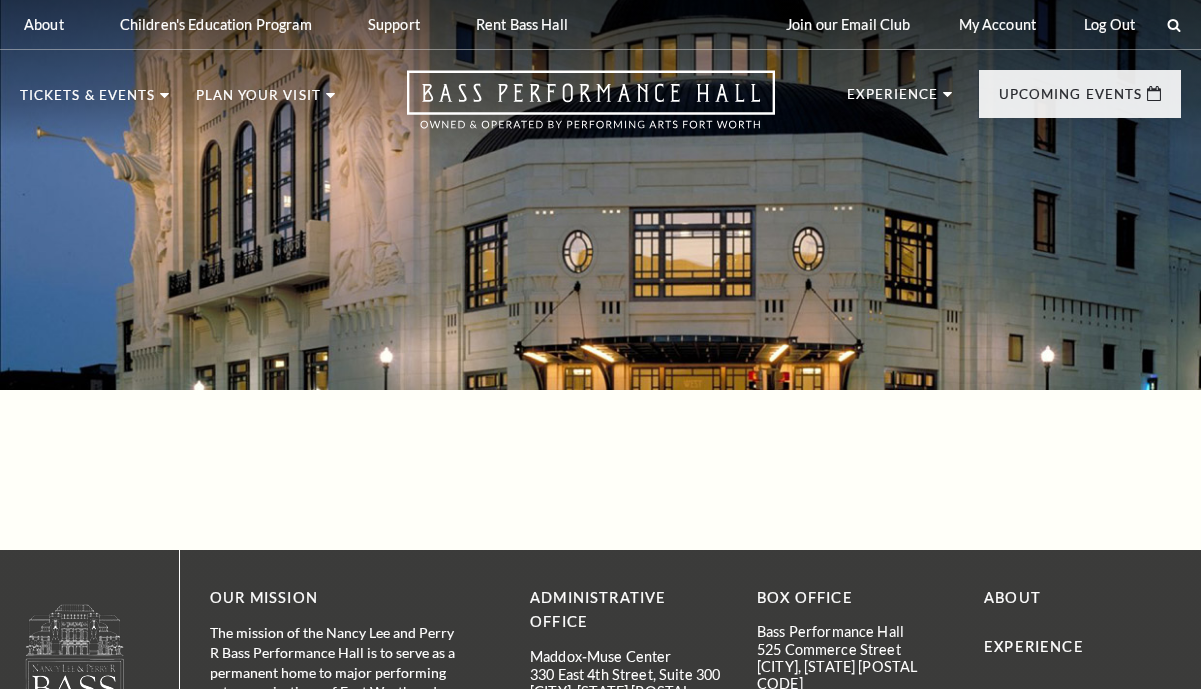 scroll, scrollTop: 0, scrollLeft: 0, axis: both 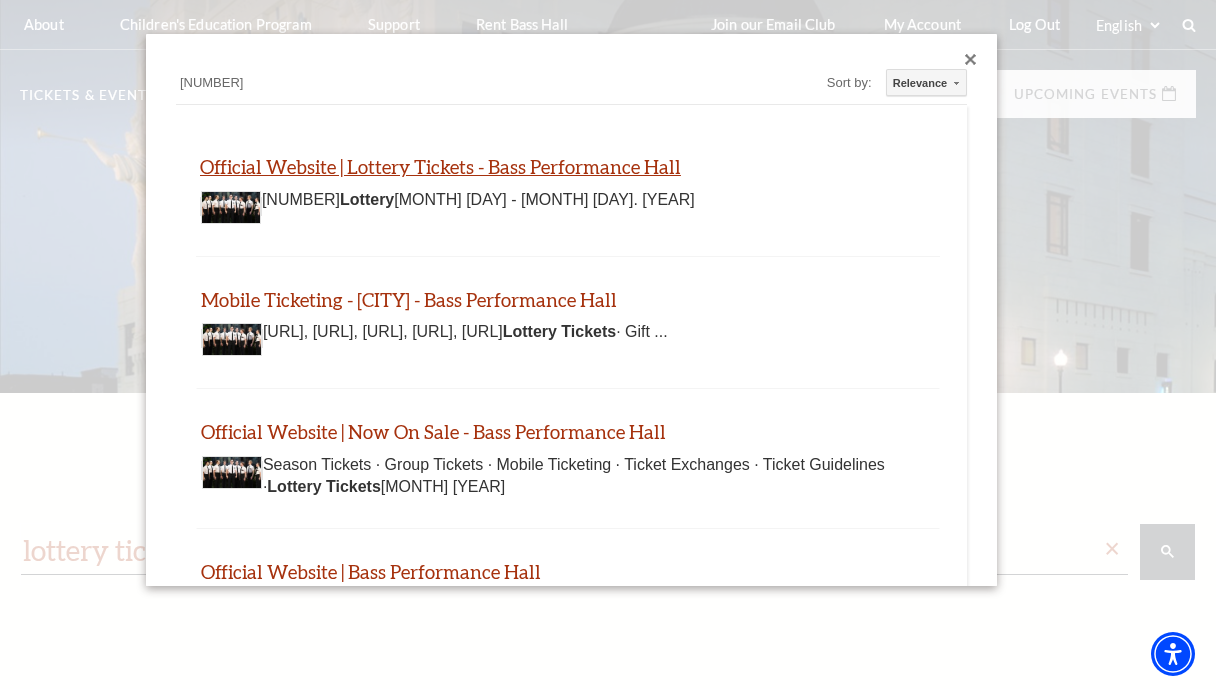 click on "Official Website | Lottery Tickets - Bass Performance Hall" at bounding box center [440, 166] 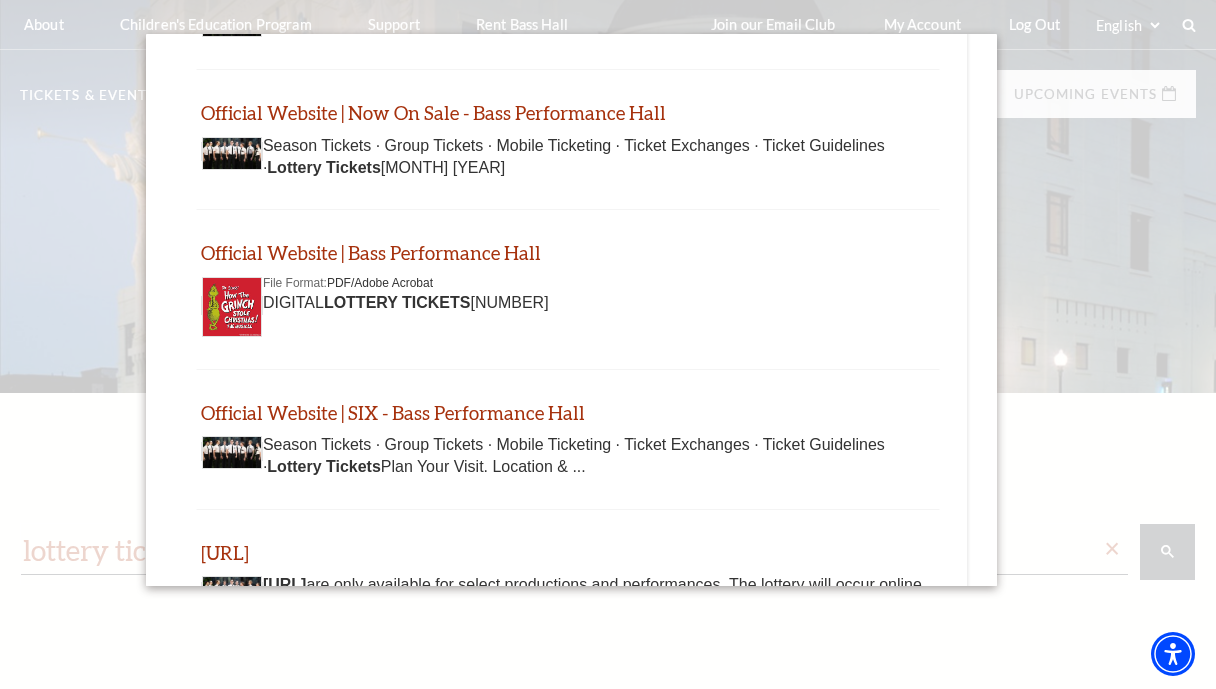 scroll, scrollTop: 0, scrollLeft: 0, axis: both 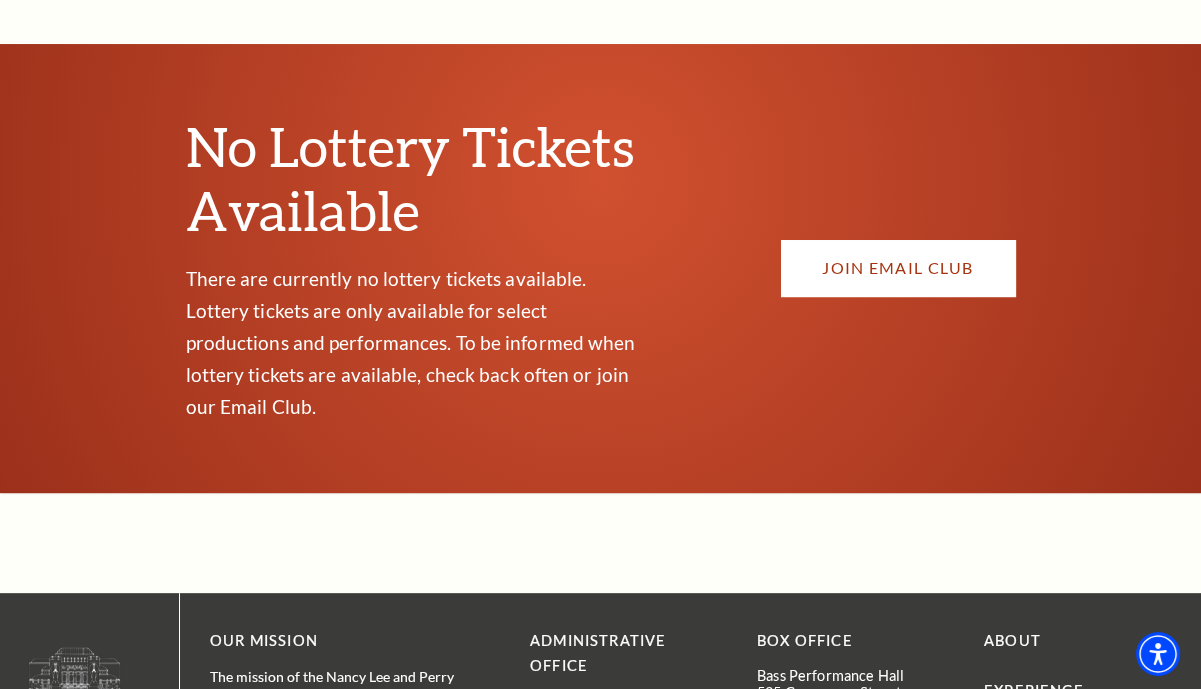 click on "JOIN EMAIL CLUB" at bounding box center (898, 268) 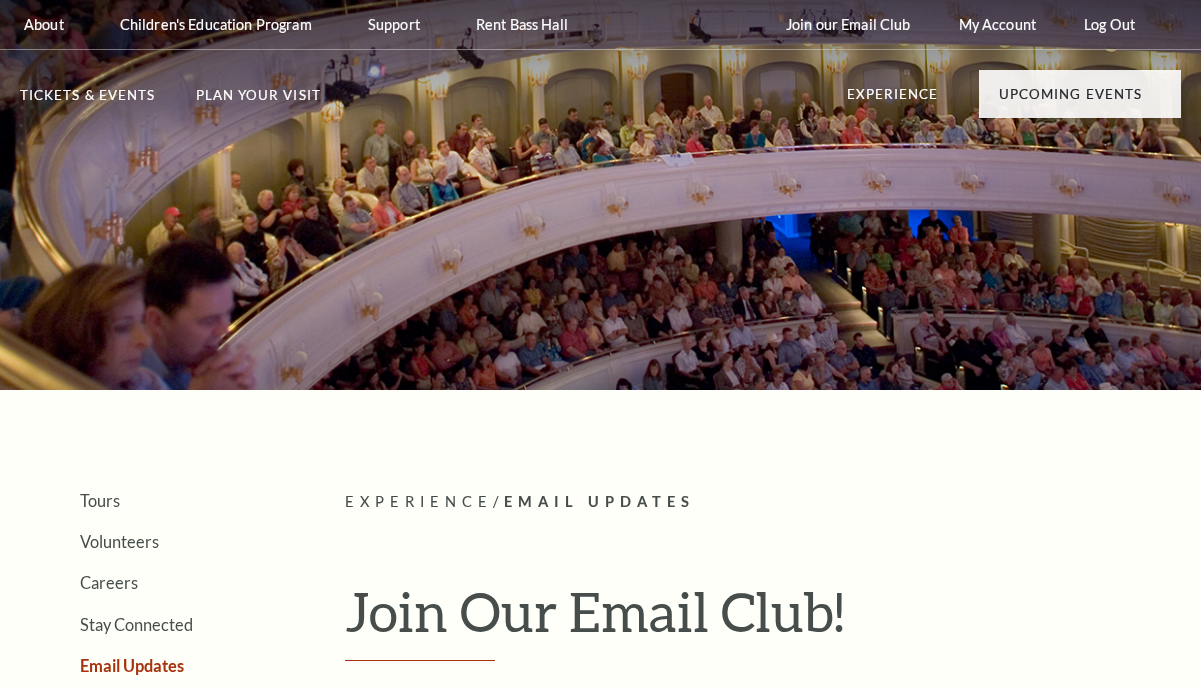 scroll, scrollTop: 0, scrollLeft: 0, axis: both 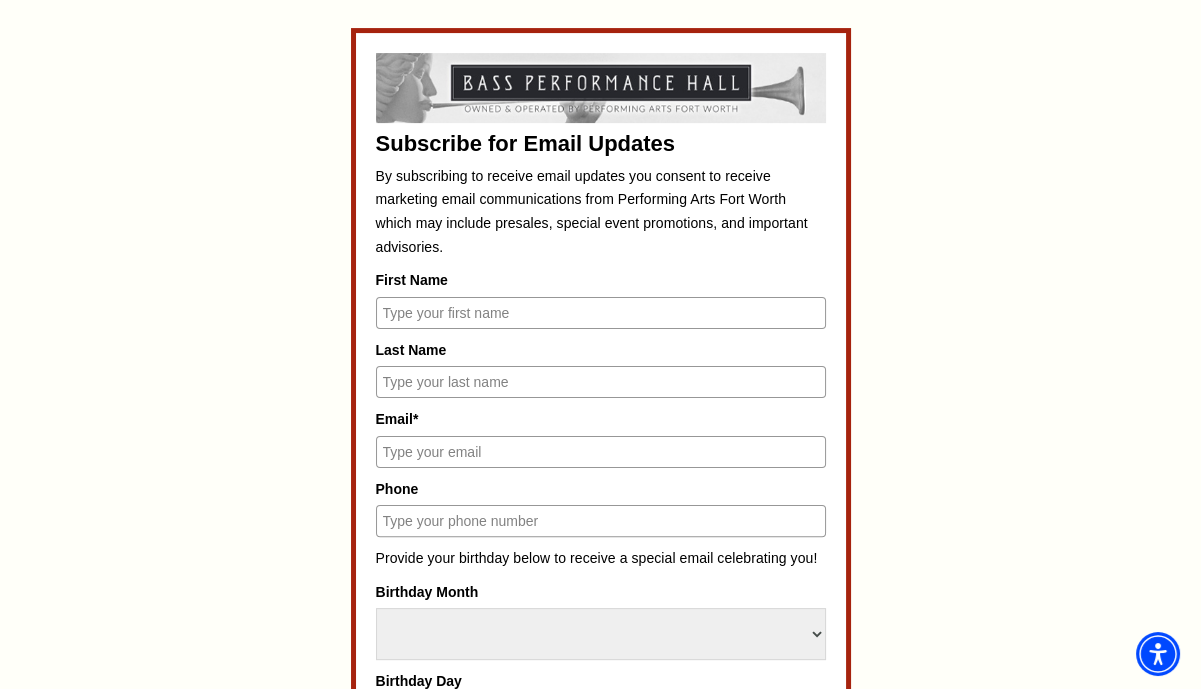 click on "First Name" at bounding box center [601, 313] 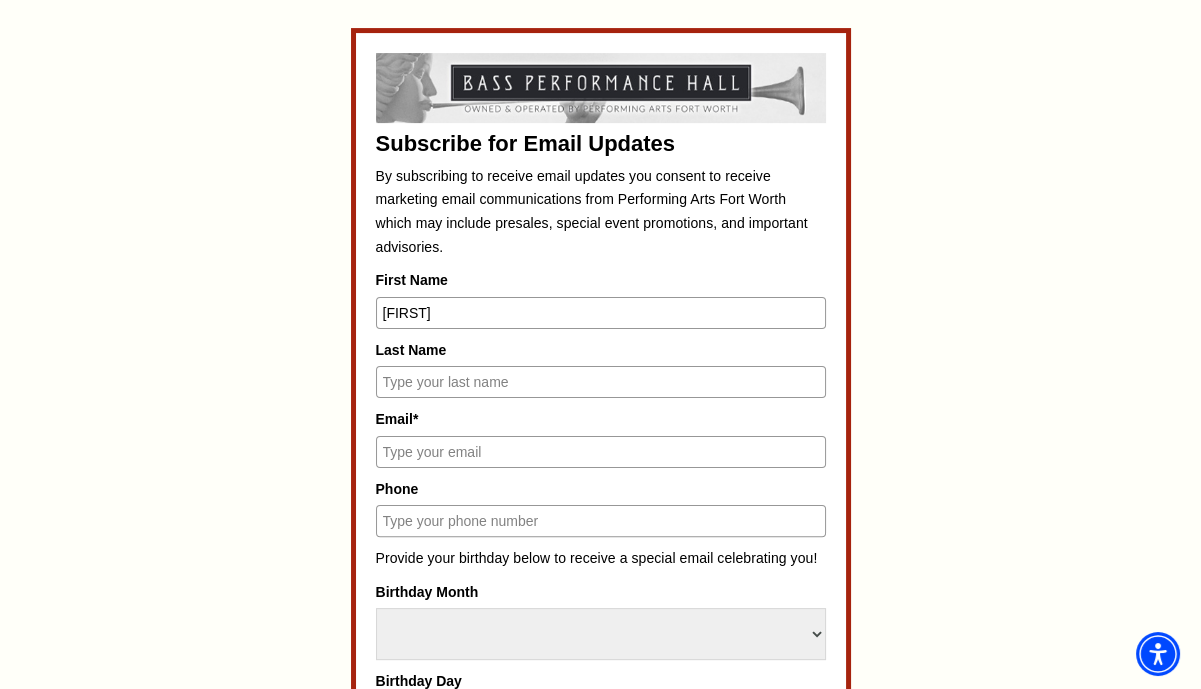 type on "[FIRST]" 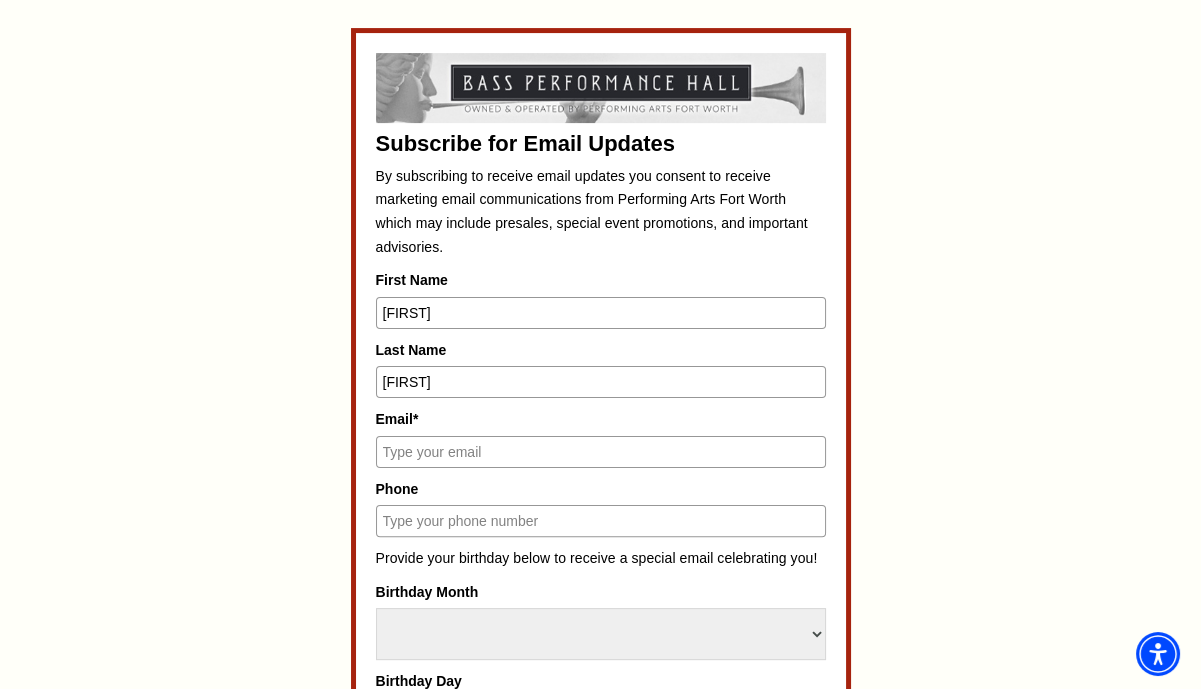 type on "[FIRST]" 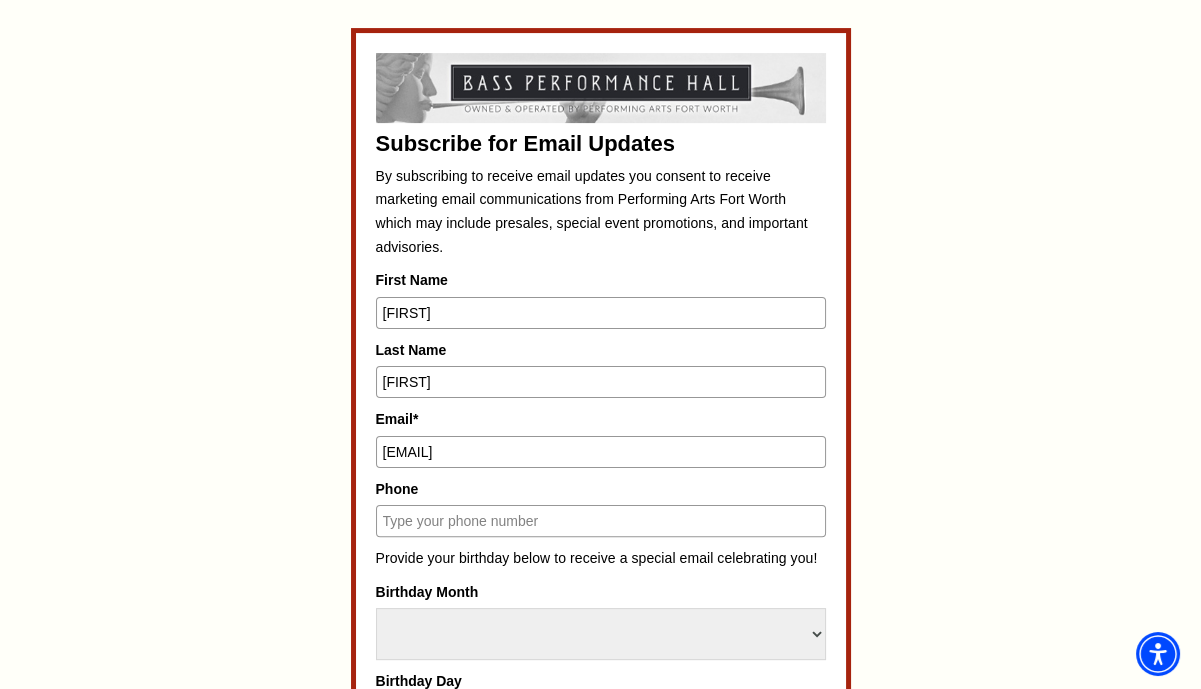 type on "[EMAIL]" 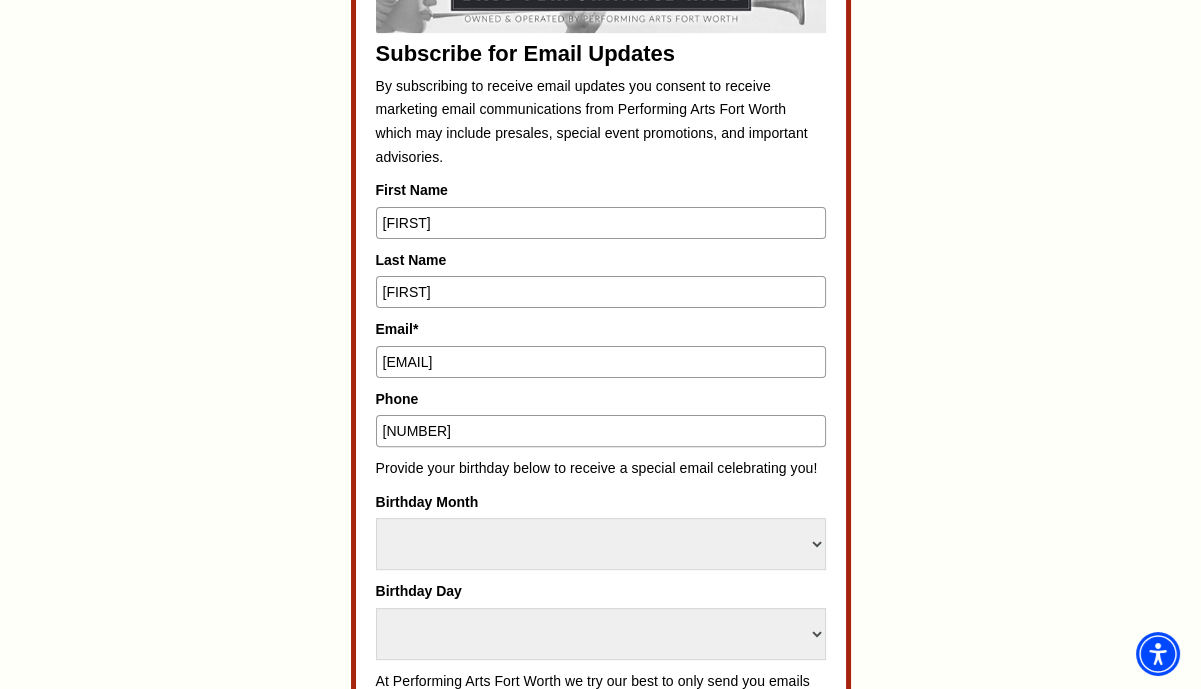 scroll, scrollTop: 945, scrollLeft: 0, axis: vertical 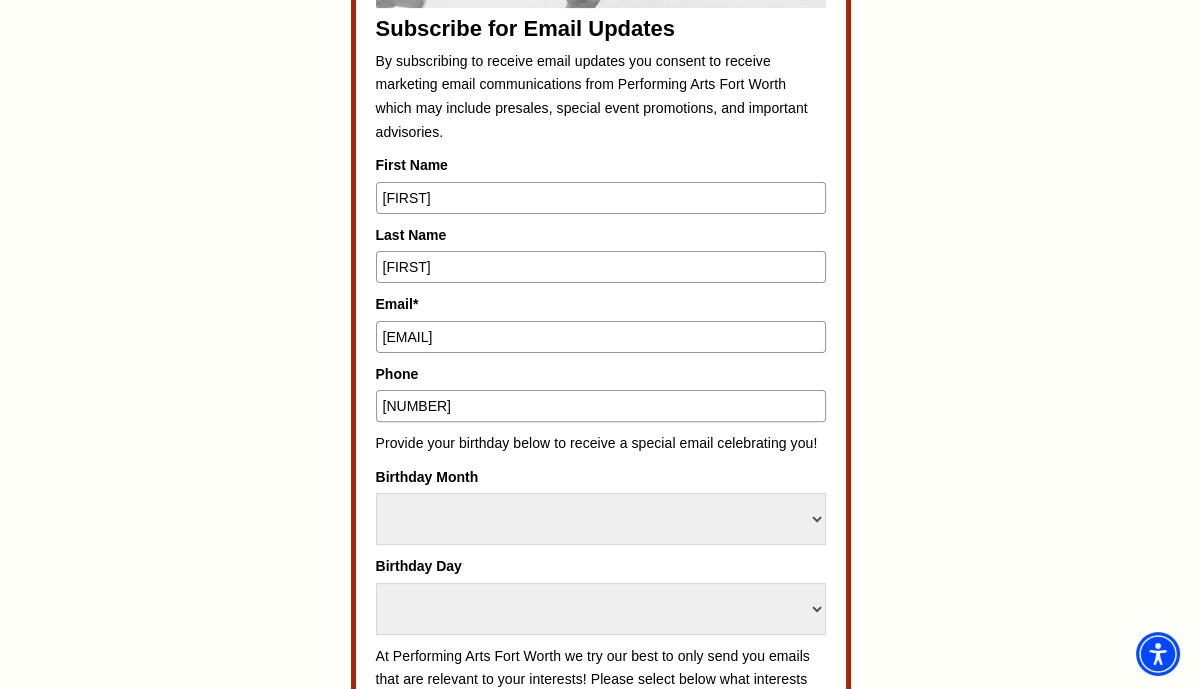 type on "[NUMBER]" 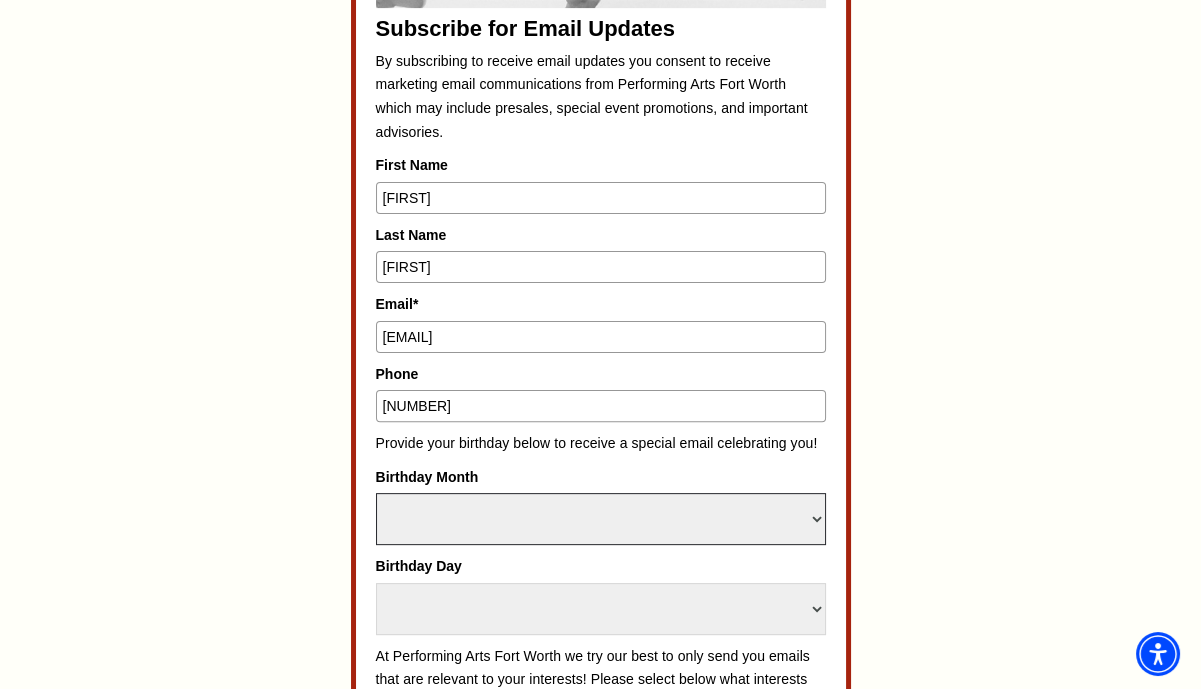 click on "Select Month
January
February
March
April
May
June
July
August
September
October
November
December" at bounding box center (601, 519) 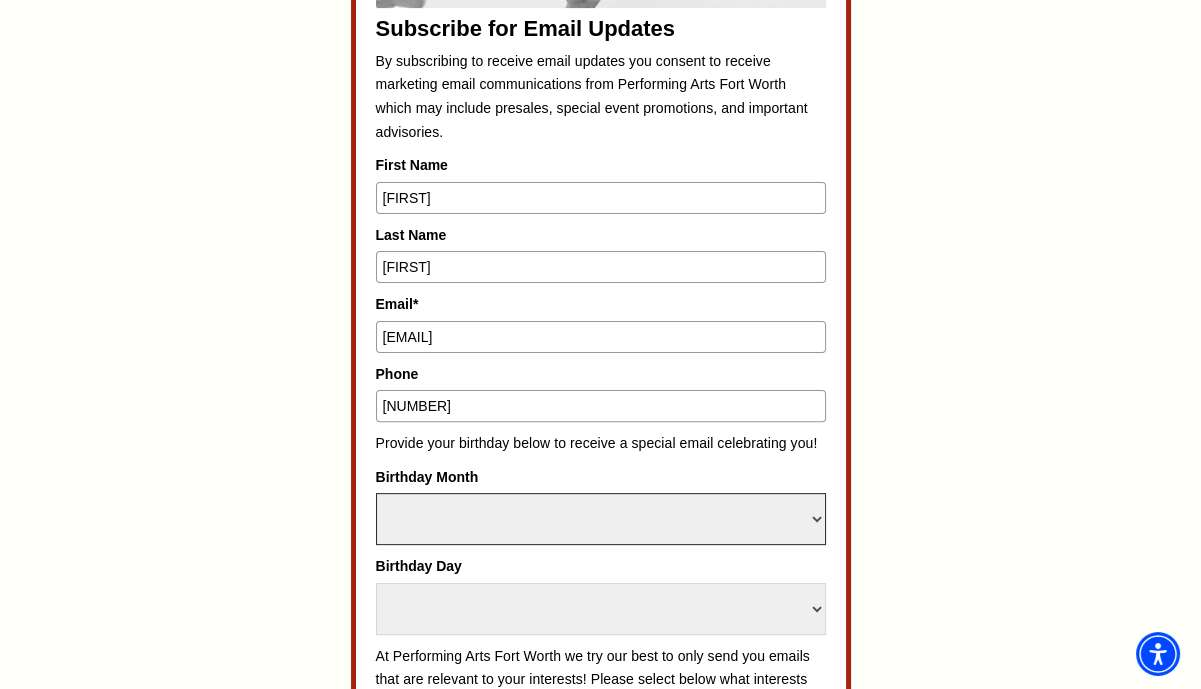 select on "July" 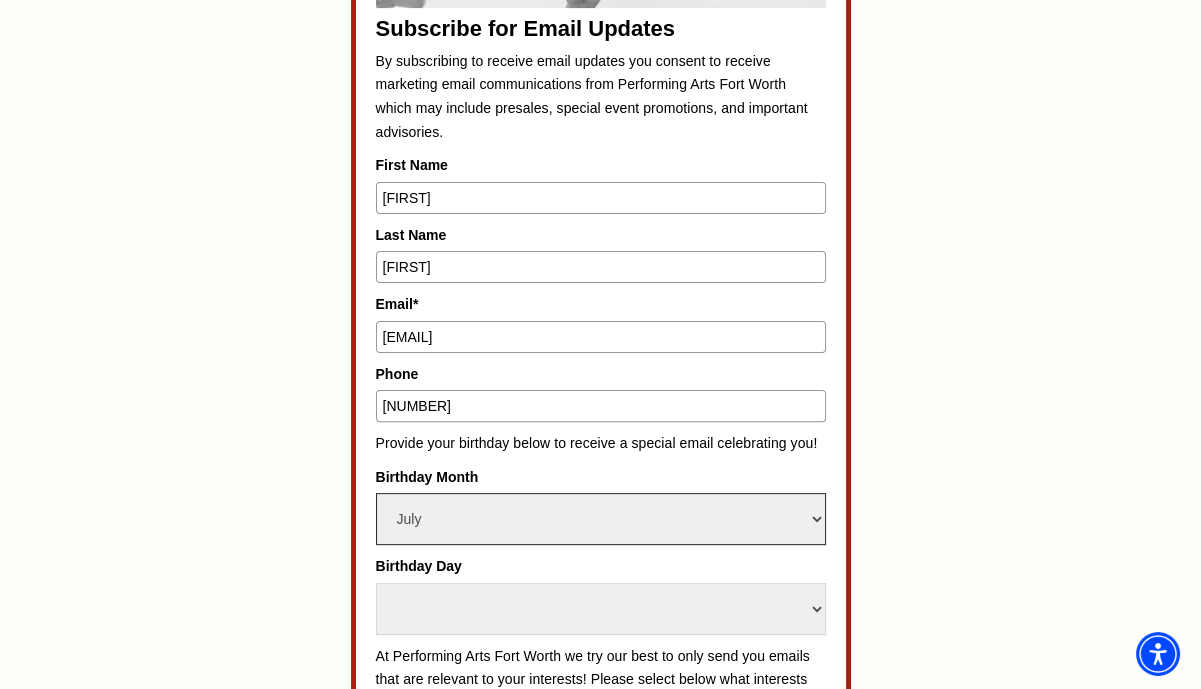 click on "Select Month
January
February
March
April
May
June
July
August
September
October
November
December" at bounding box center [601, 519] 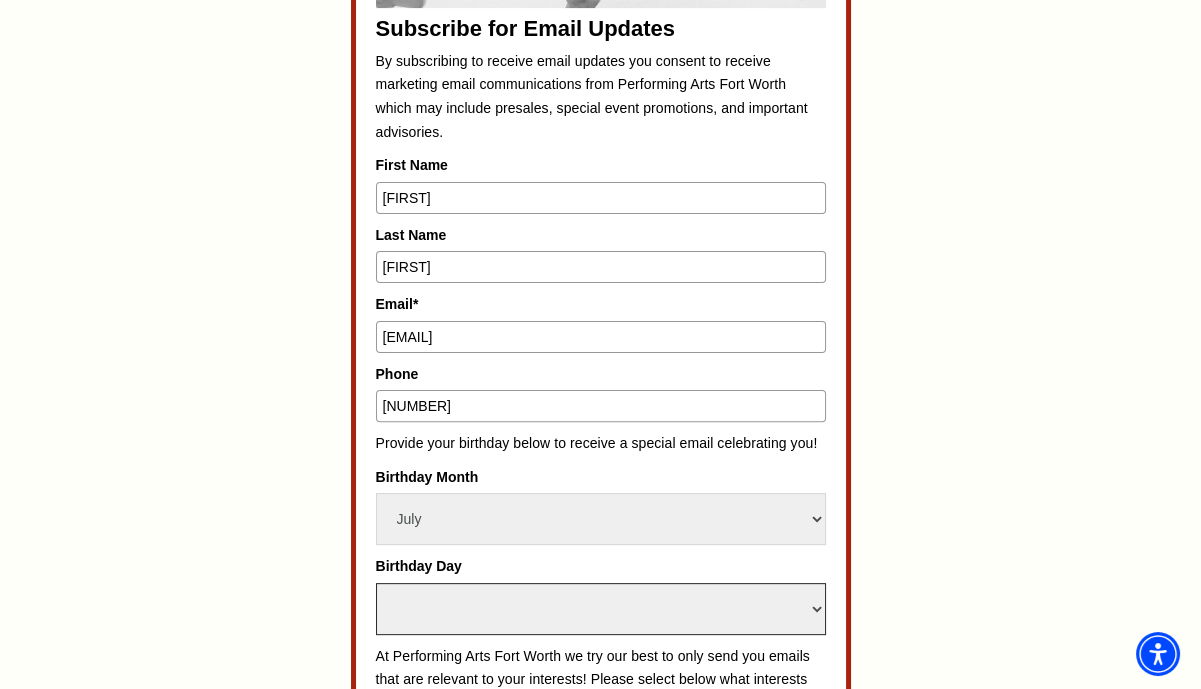click on "Select Day
1
2
3
4
5
6
7
8
9
10
11
12
13
14
15
16
17
18
19
20
21
22
23
24
25
26
27
28
29
30
31" at bounding box center [601, 609] 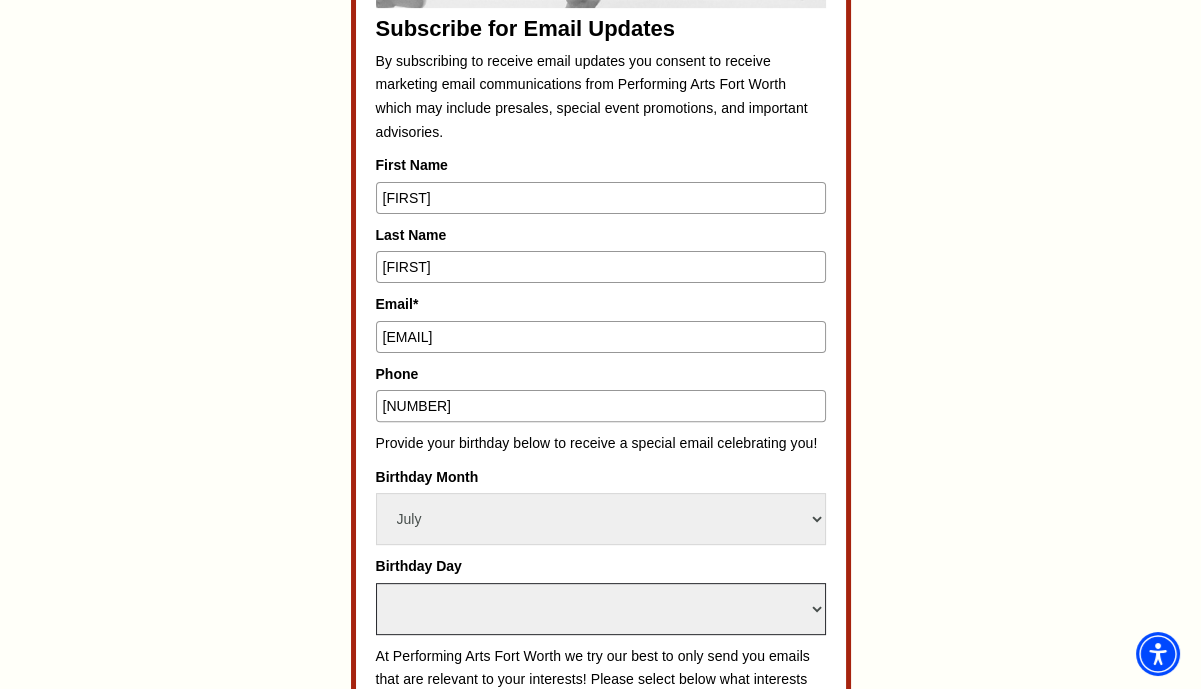 select on "29" 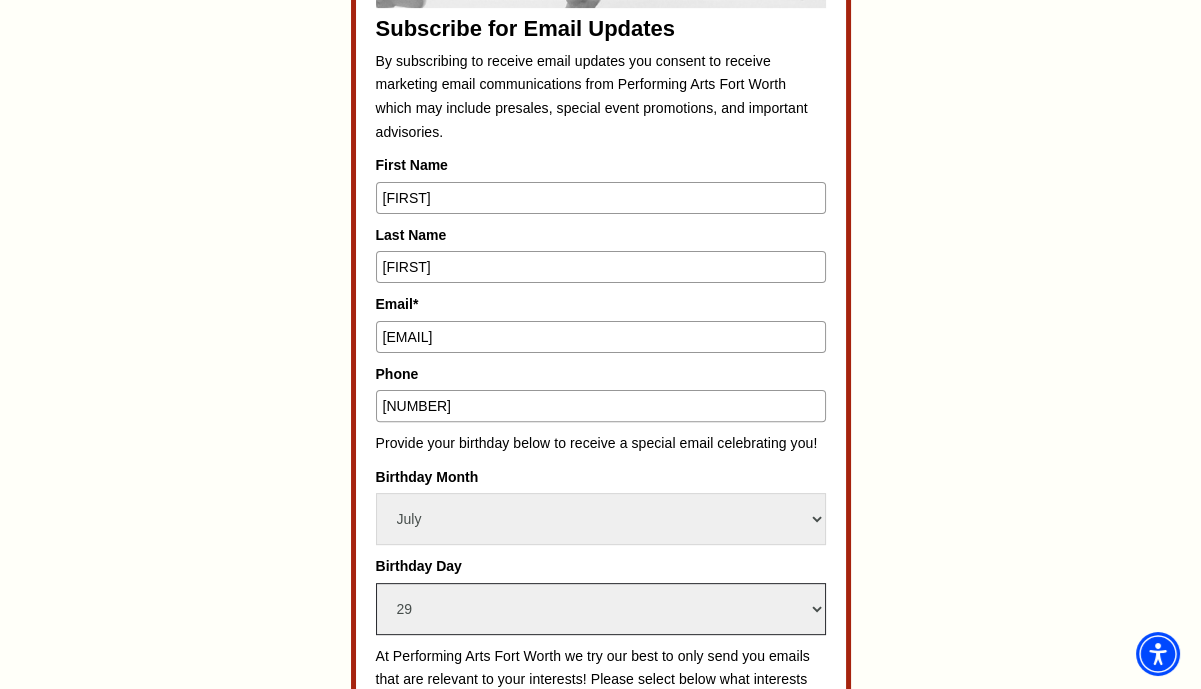 click on "Select Day
1
2
3
4
5
6
7
8
9
10
11
12
13
14
15
16
17
18
19
20
21
22
23
24
25
26
27
28
29
30
31" at bounding box center [601, 609] 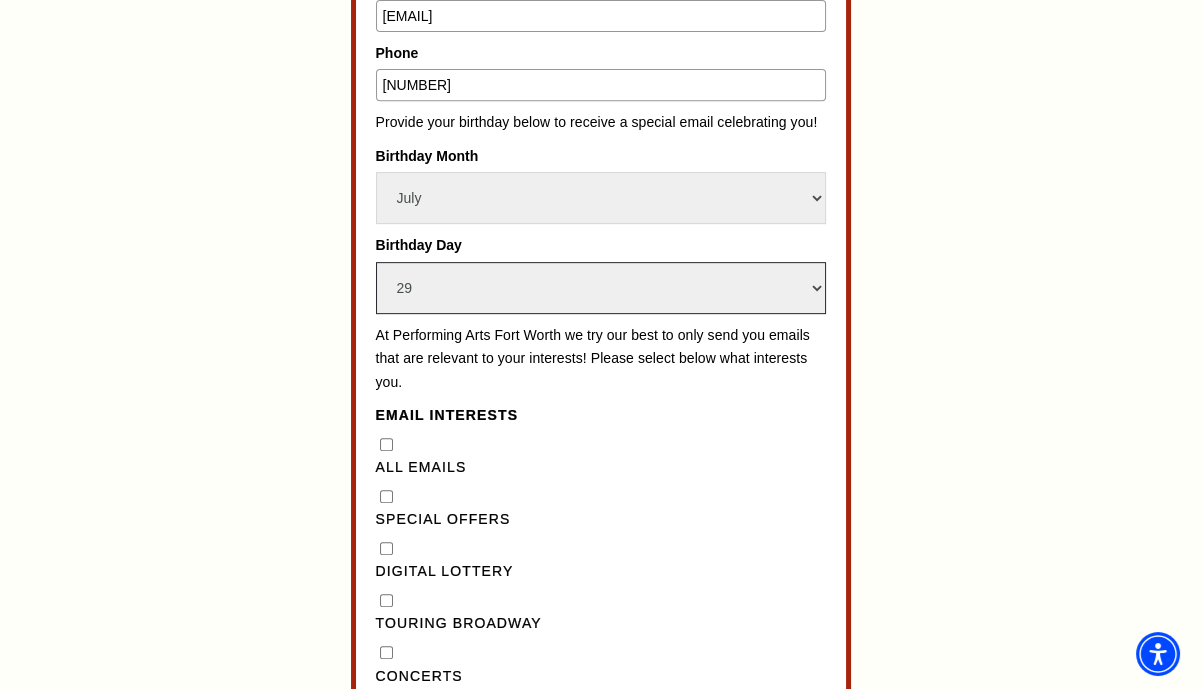 scroll, scrollTop: 1268, scrollLeft: 0, axis: vertical 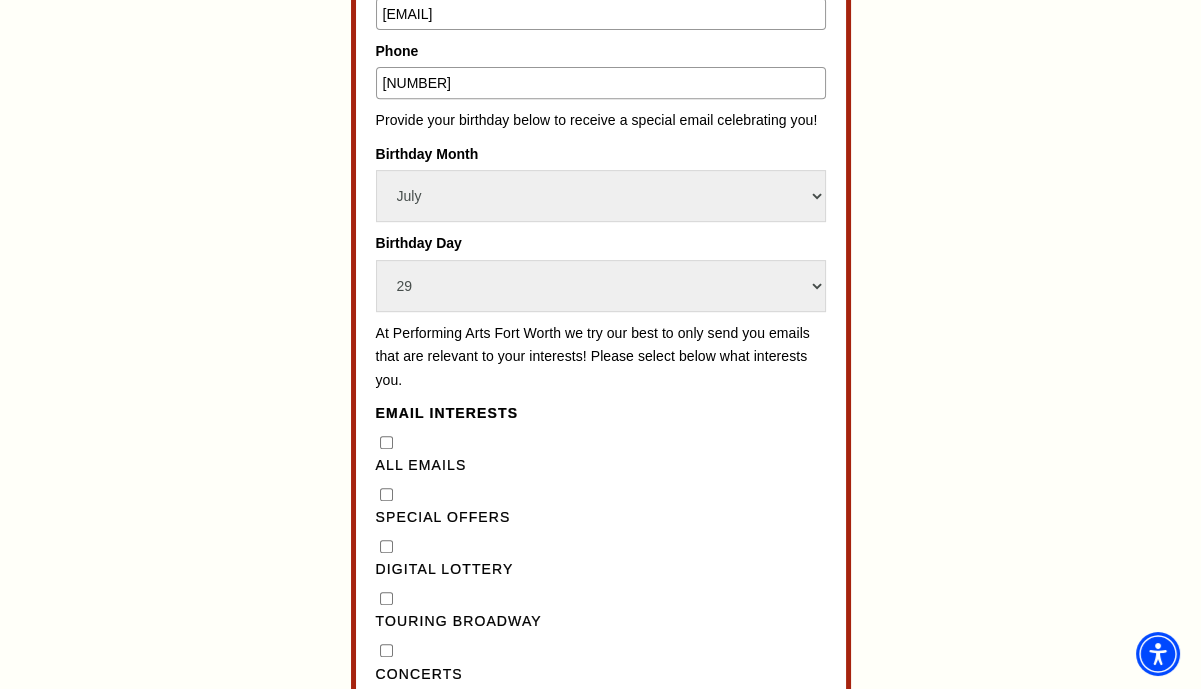 click on "Touring Broadway" at bounding box center [386, 598] 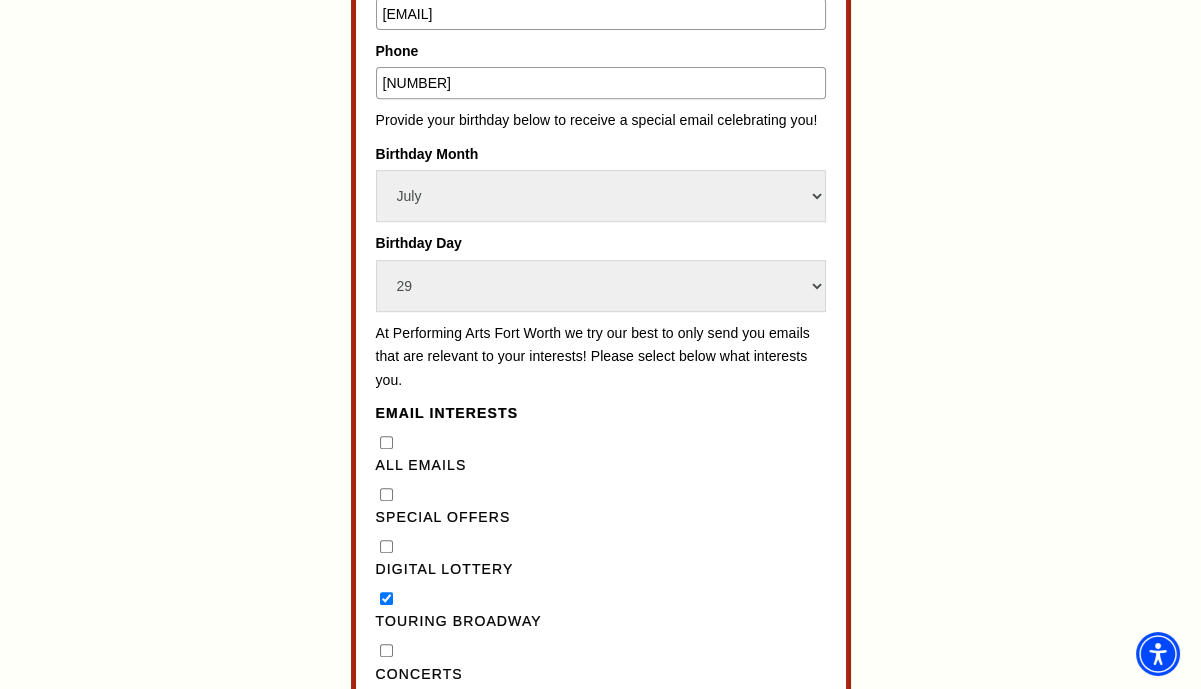 drag, startPoint x: 385, startPoint y: 539, endPoint x: 461, endPoint y: 516, distance: 79.40403 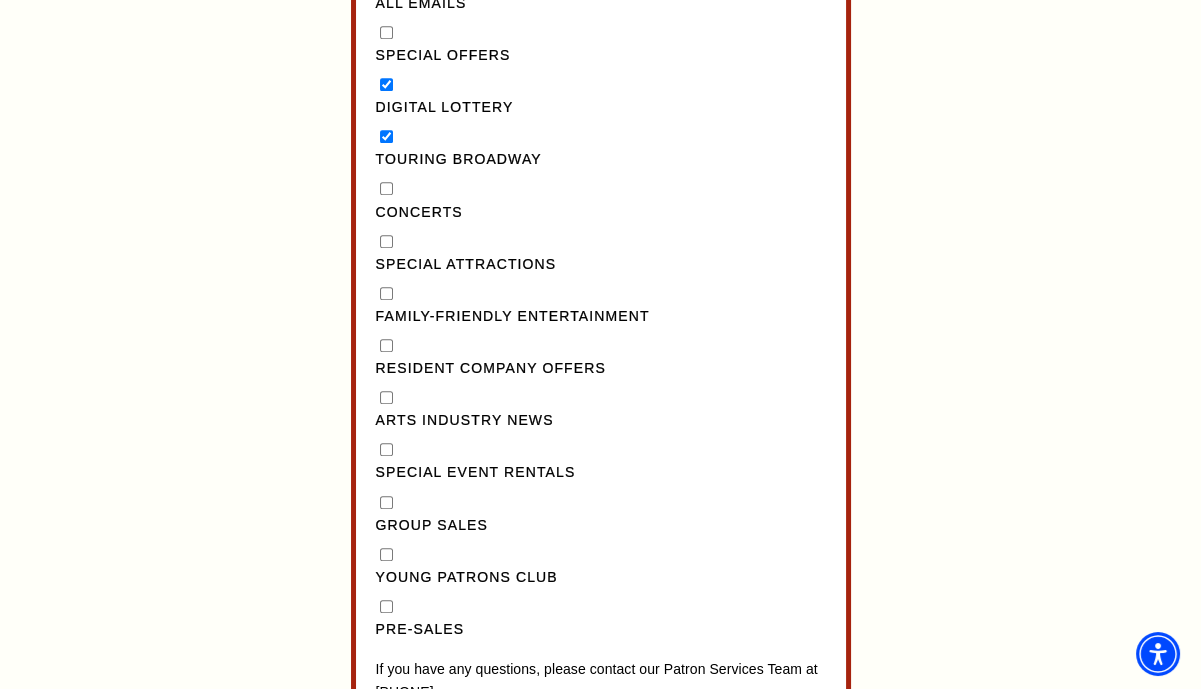 scroll, scrollTop: 1732, scrollLeft: 0, axis: vertical 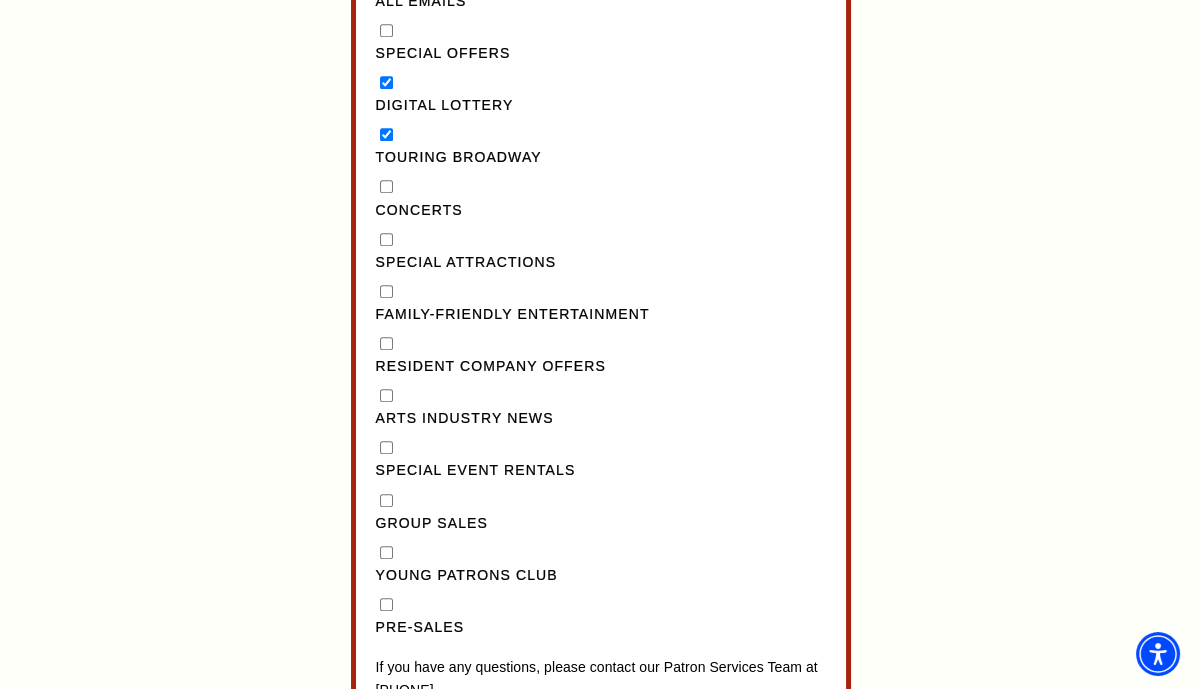 click on "Family-Friendly Entertainment" at bounding box center [386, 291] 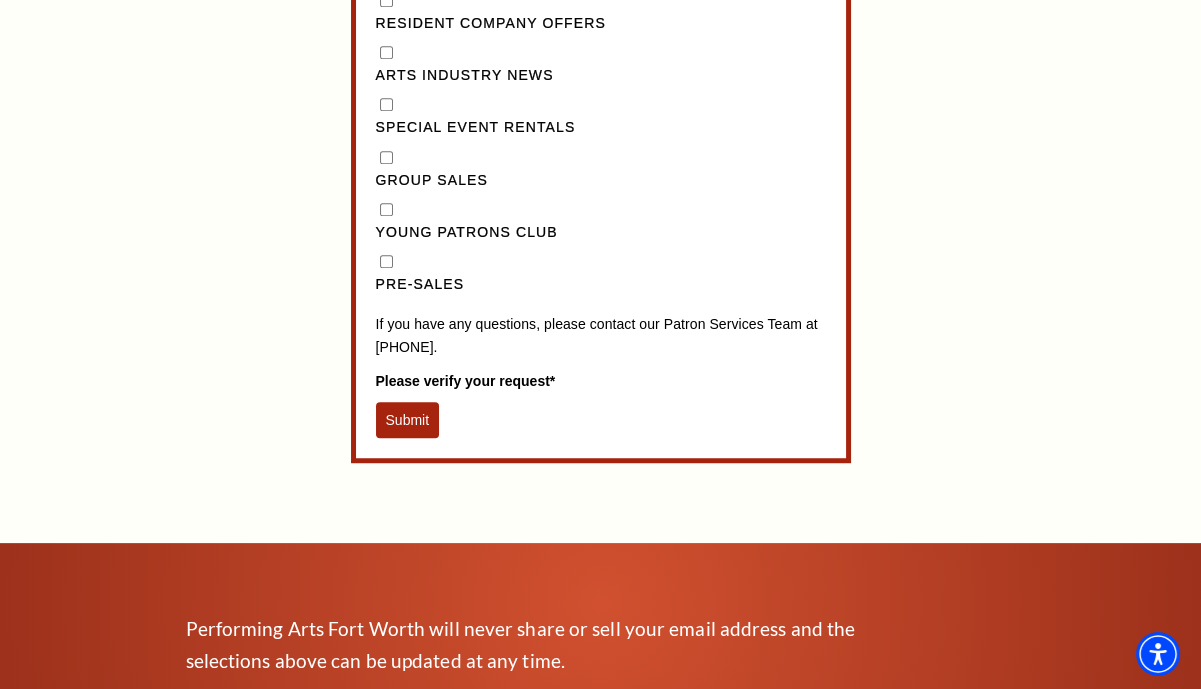 scroll, scrollTop: 2077, scrollLeft: 0, axis: vertical 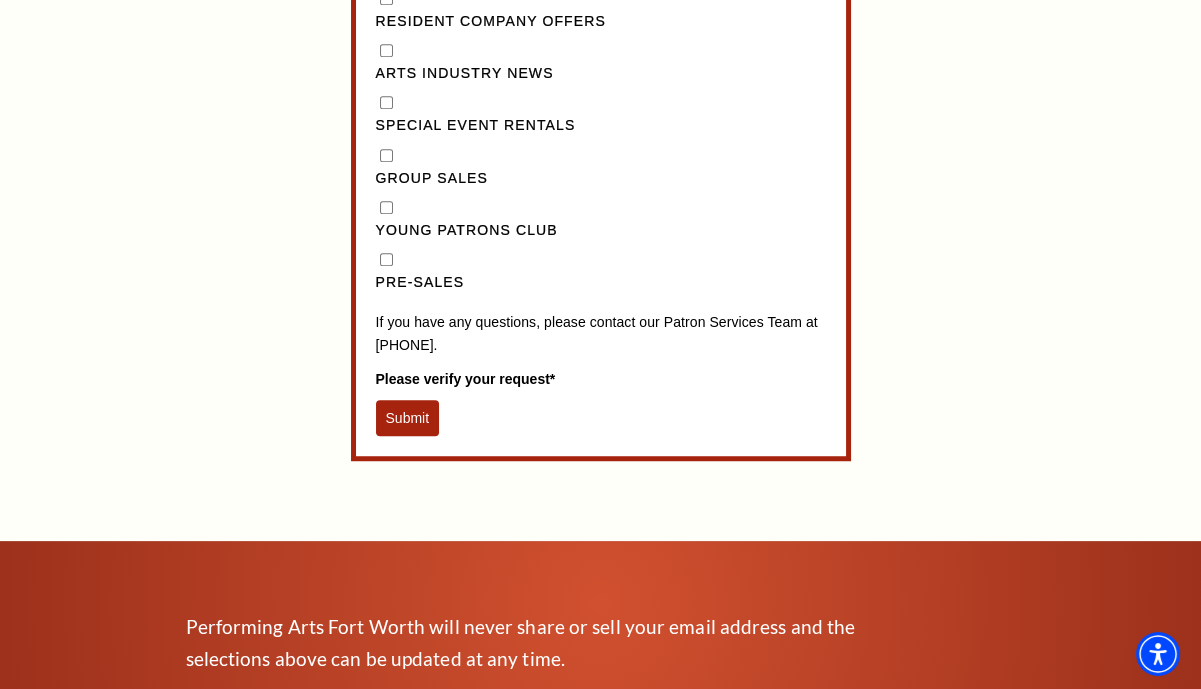 click on "Pre-Sales" at bounding box center (386, 259) 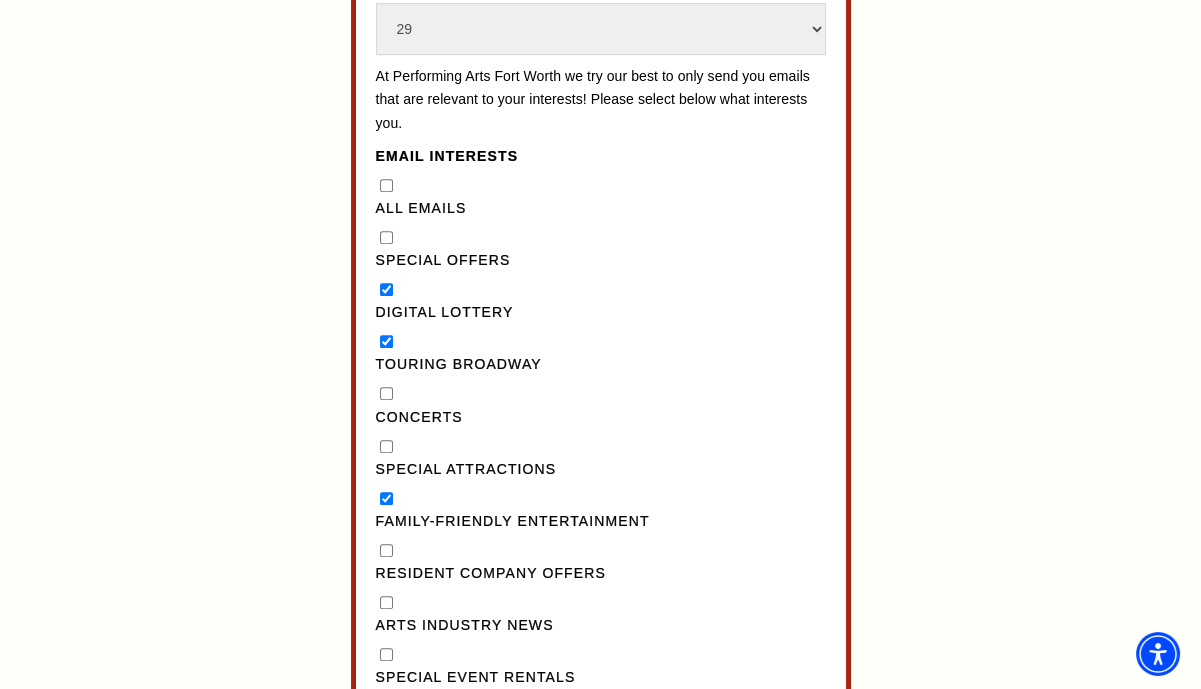 scroll, scrollTop: 1666, scrollLeft: 0, axis: vertical 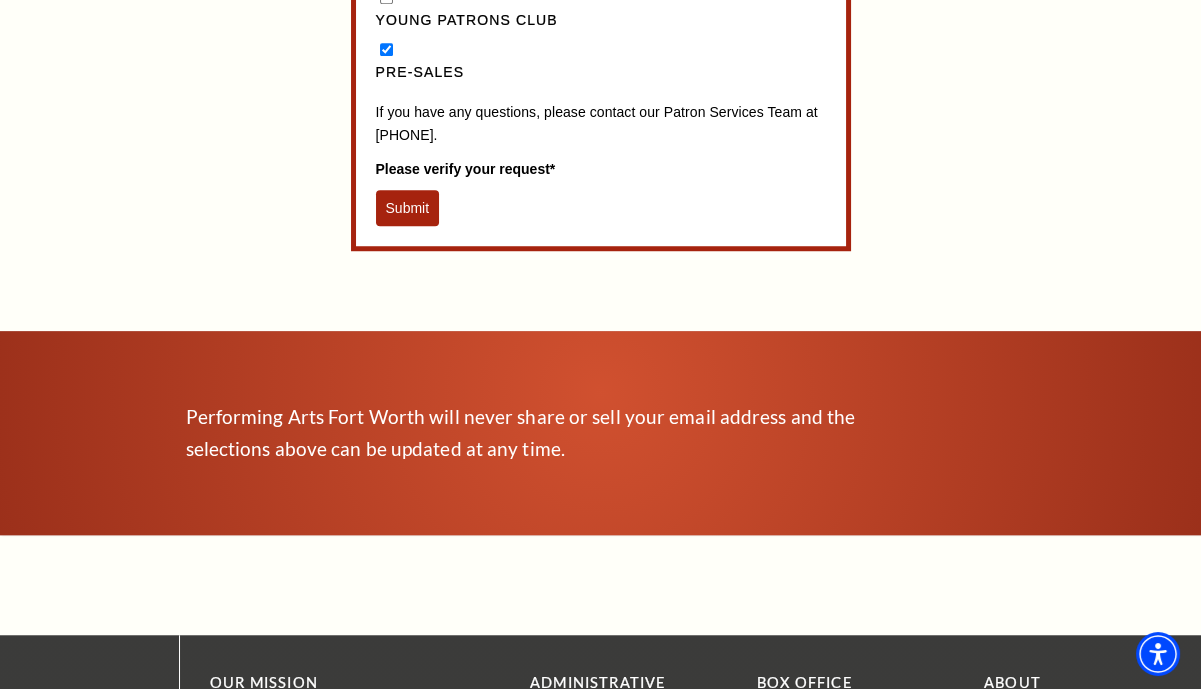 click on "Submit" at bounding box center [408, 208] 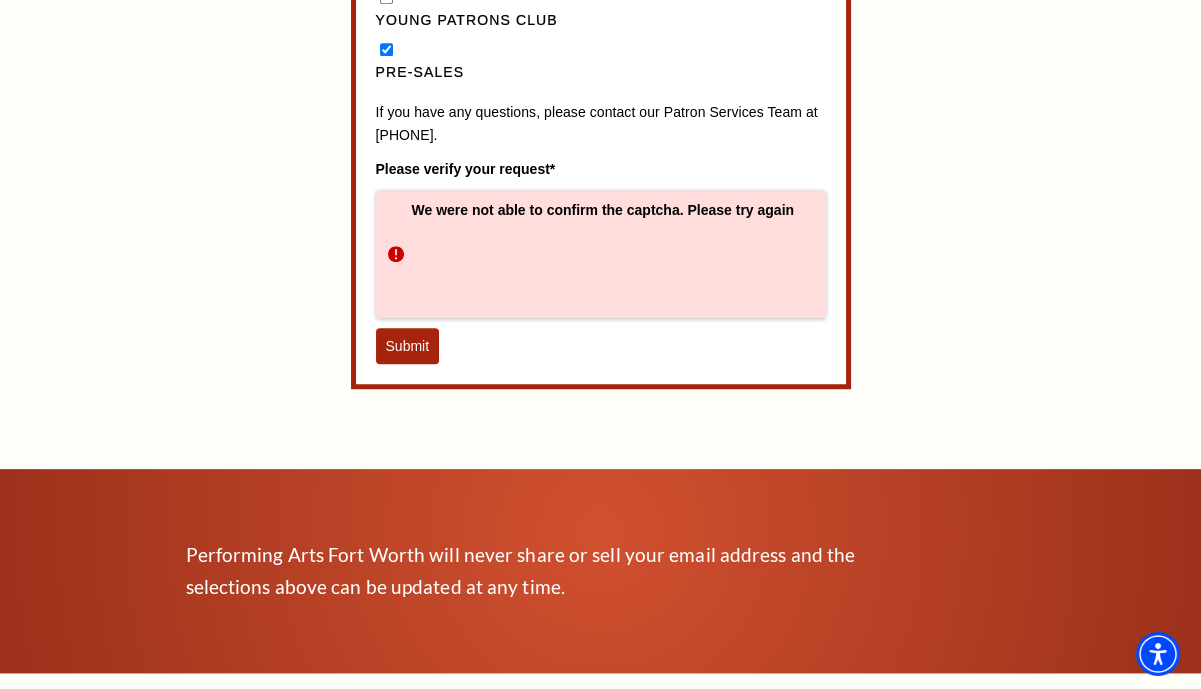click on "Submit" at bounding box center [408, 346] 